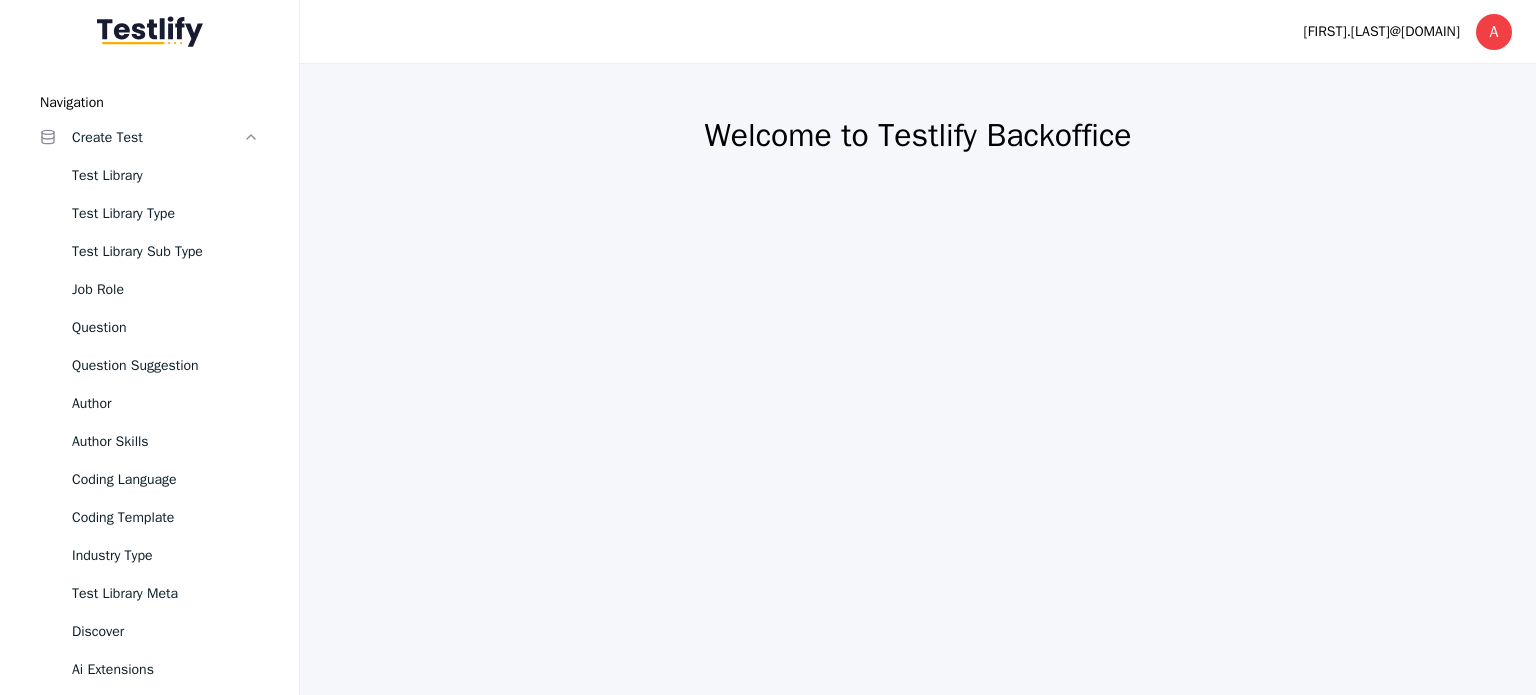 scroll, scrollTop: 0, scrollLeft: 0, axis: both 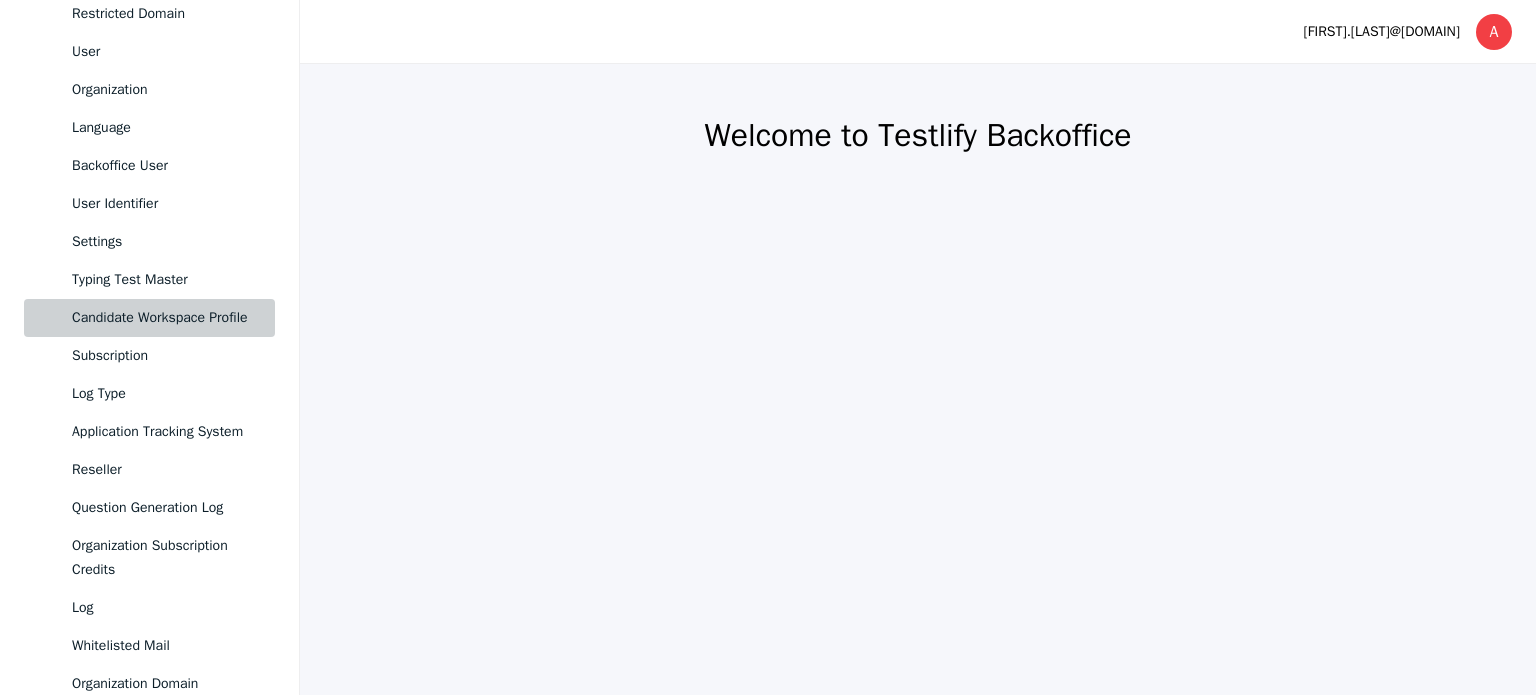 click on "Candidate Workspace Profile" at bounding box center [165, 318] 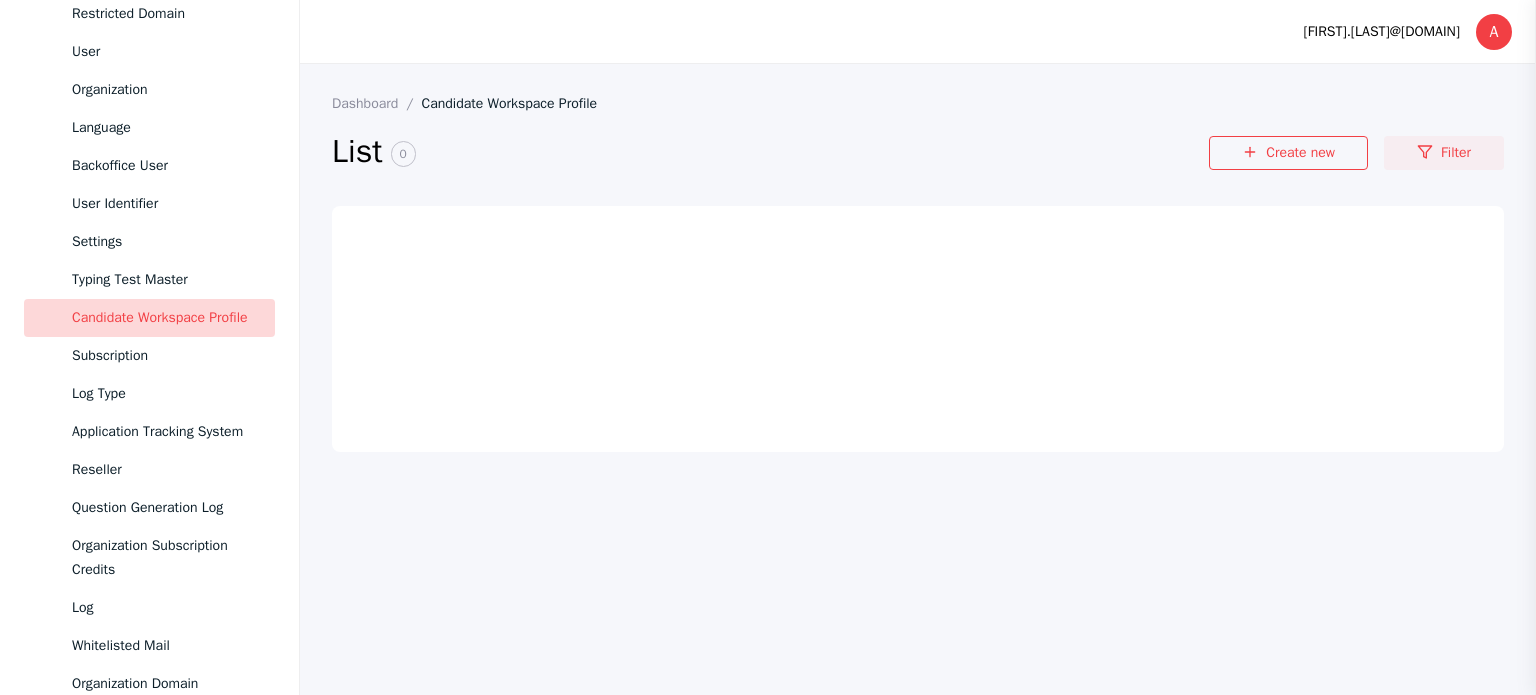 drag, startPoint x: 1426, startPoint y: 147, endPoint x: 1415, endPoint y: 163, distance: 19.416489 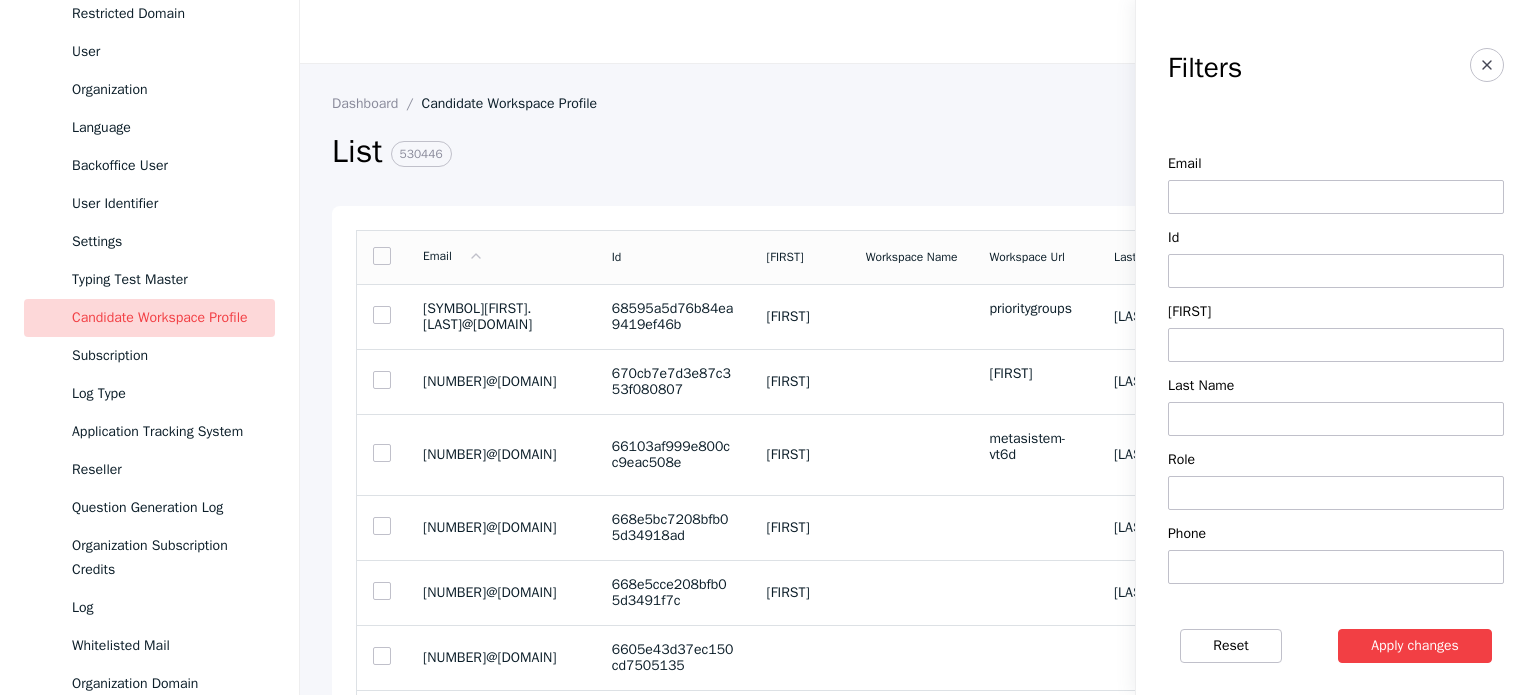 click at bounding box center (1336, 197) 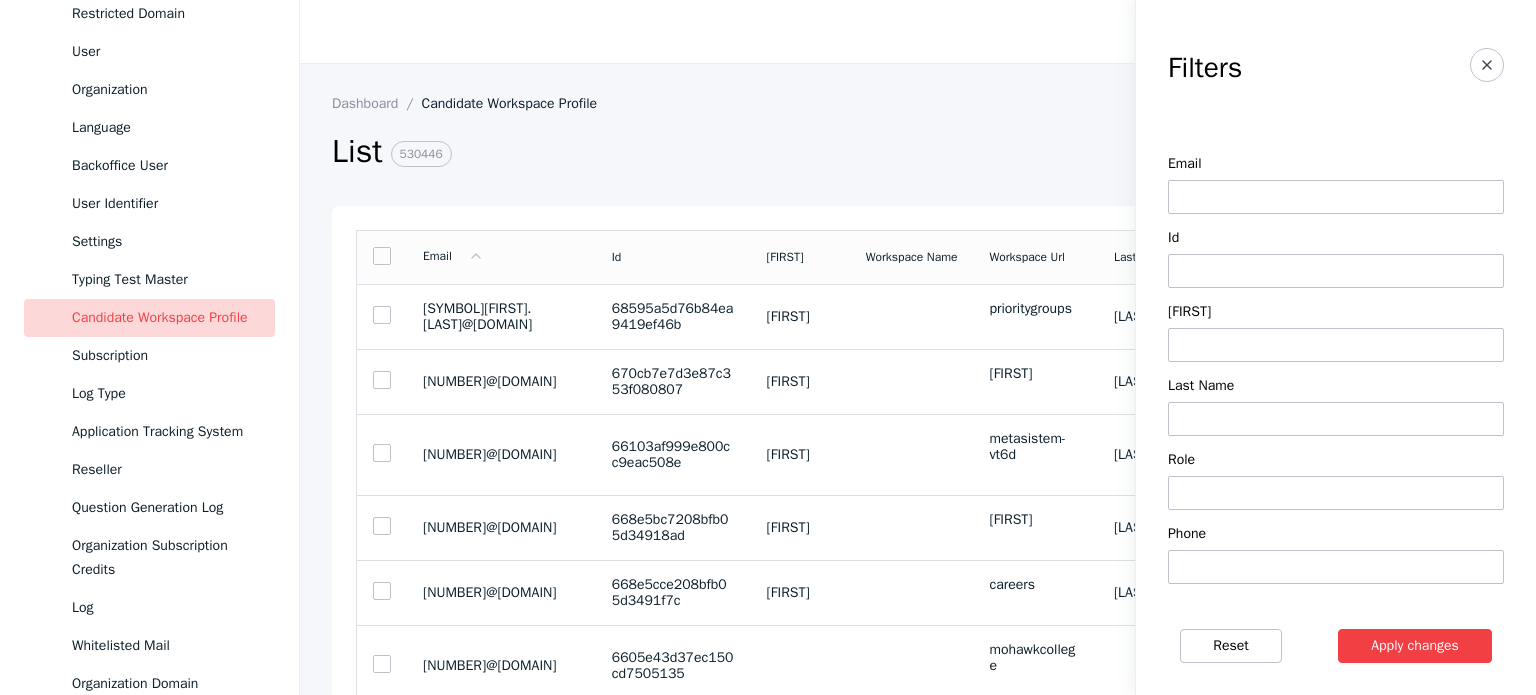 paste on "**********" 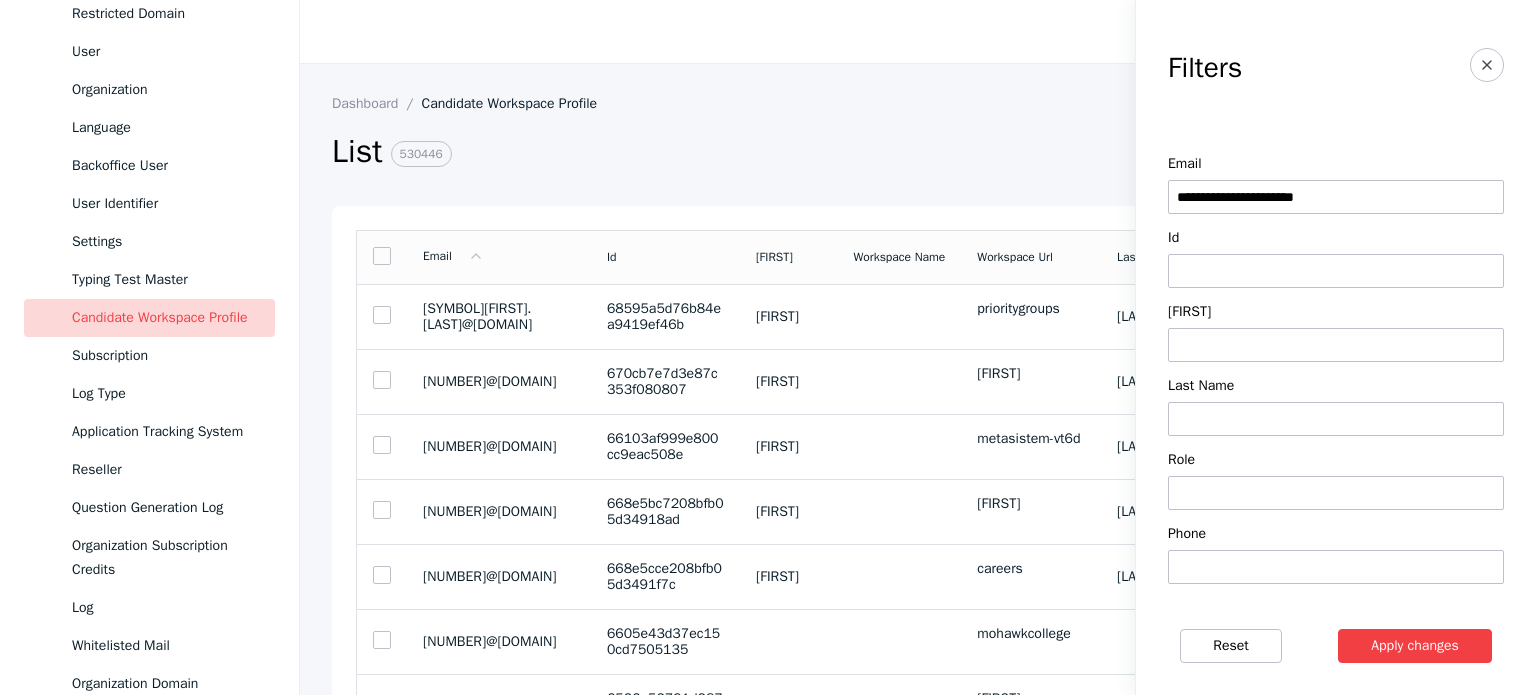 type on "**********" 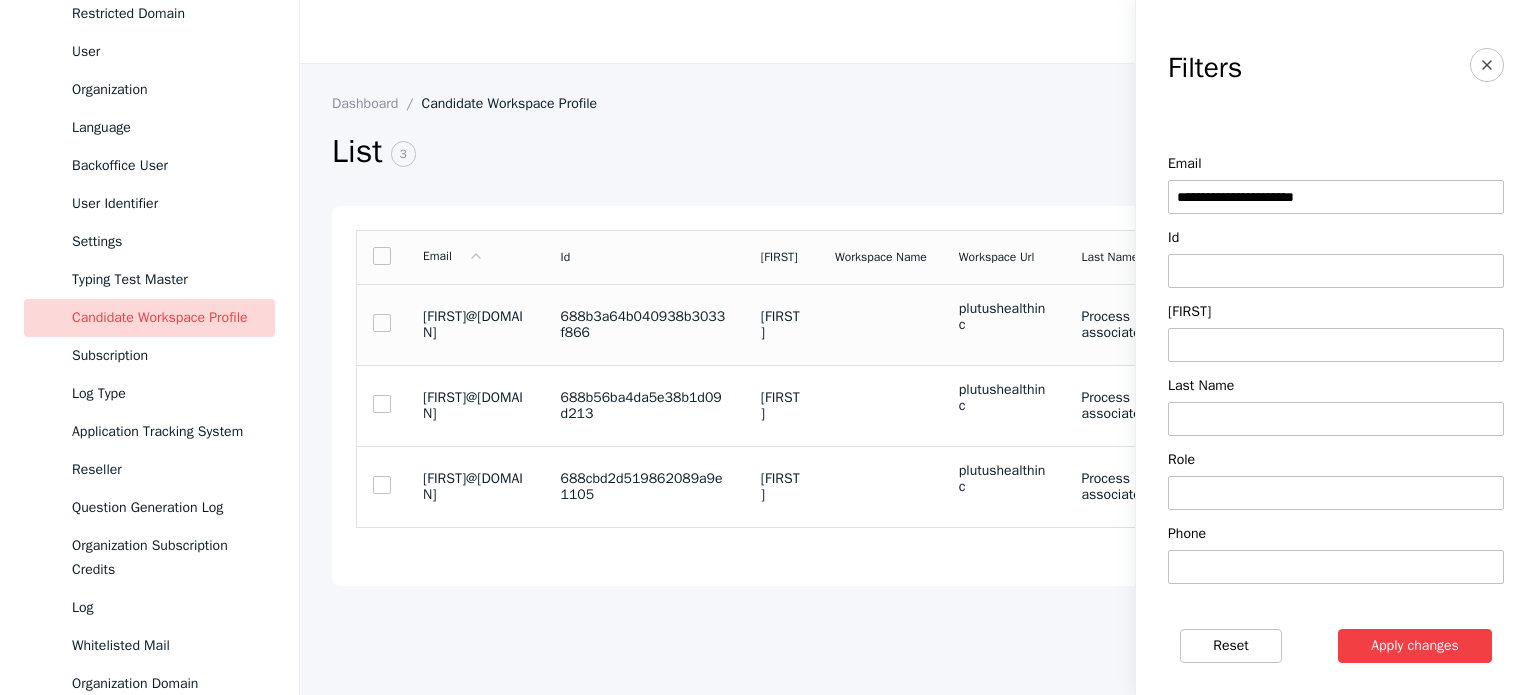 click on "plutushealthinc" at bounding box center [1004, 317] 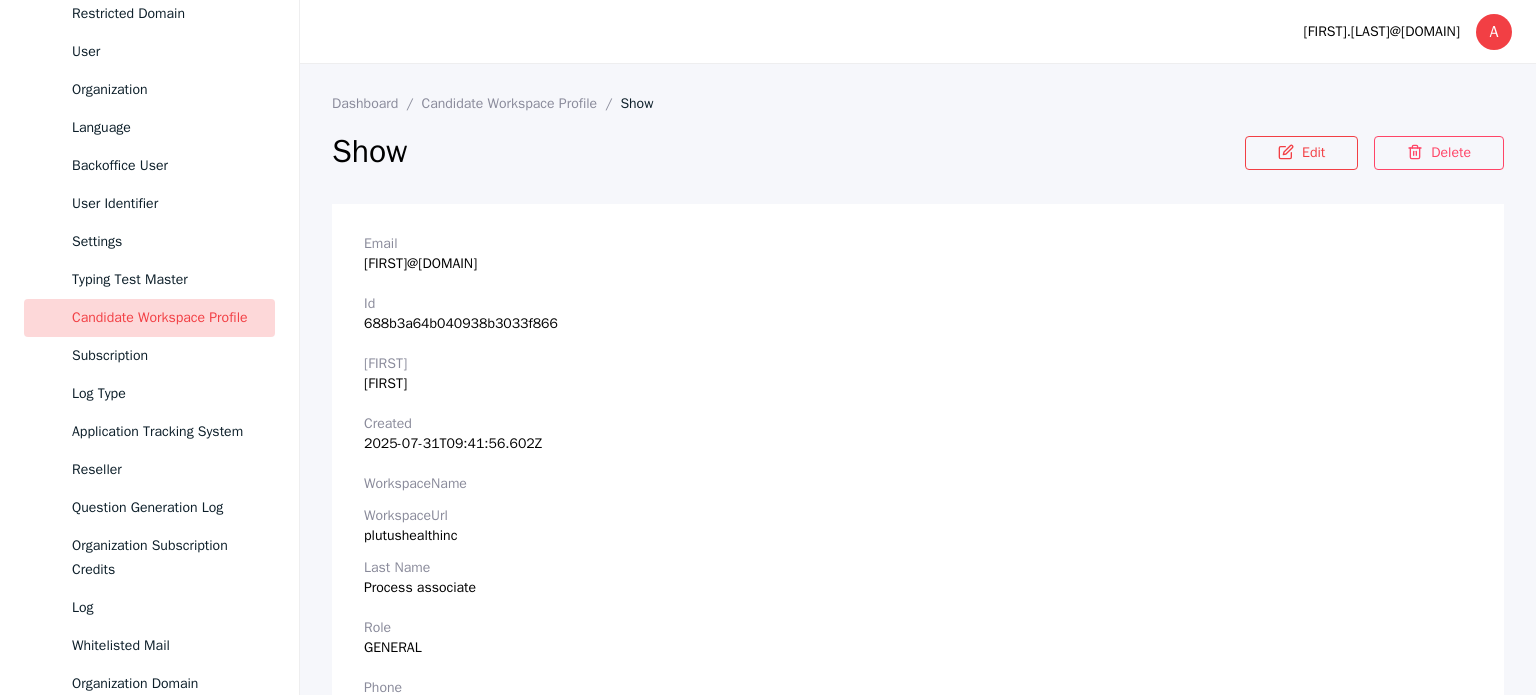 click on "plutushealthinc" at bounding box center [918, 536] 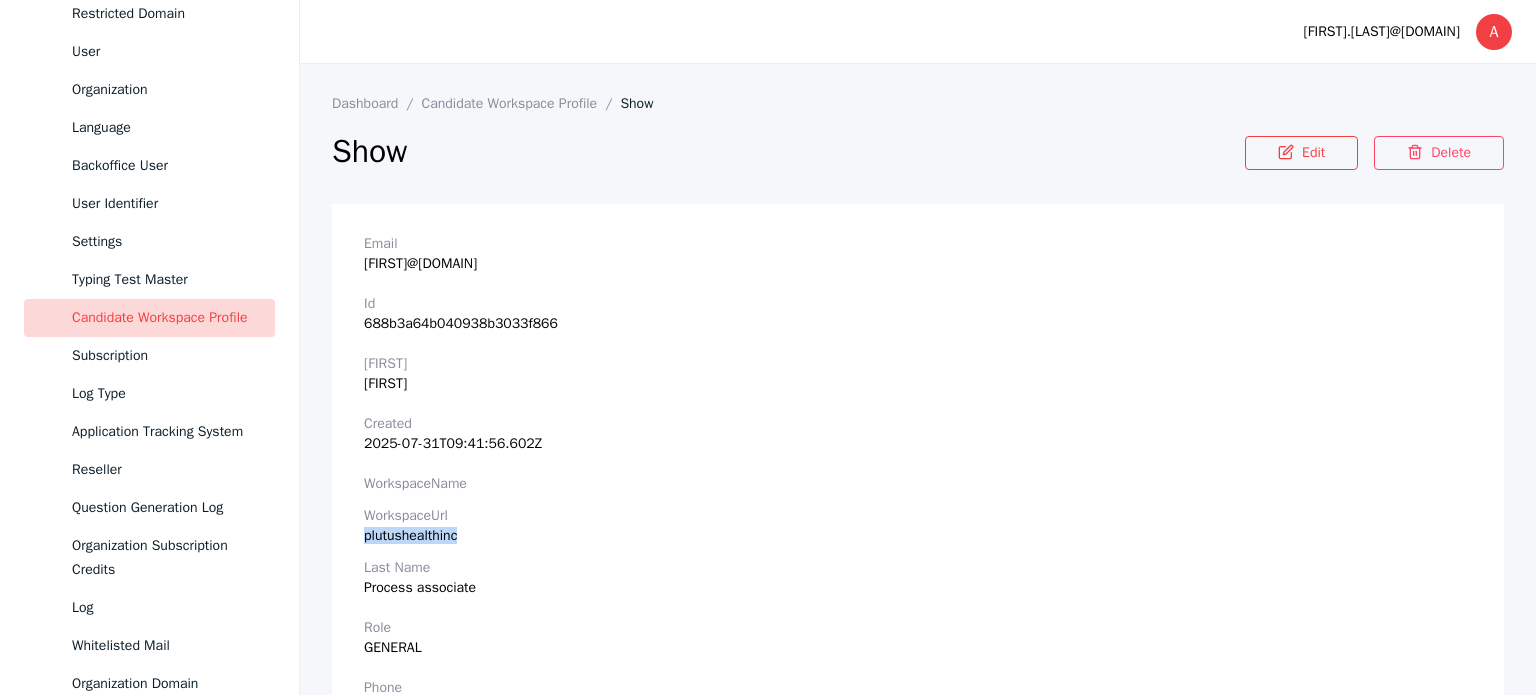 click on "plutushealthinc" at bounding box center (918, 536) 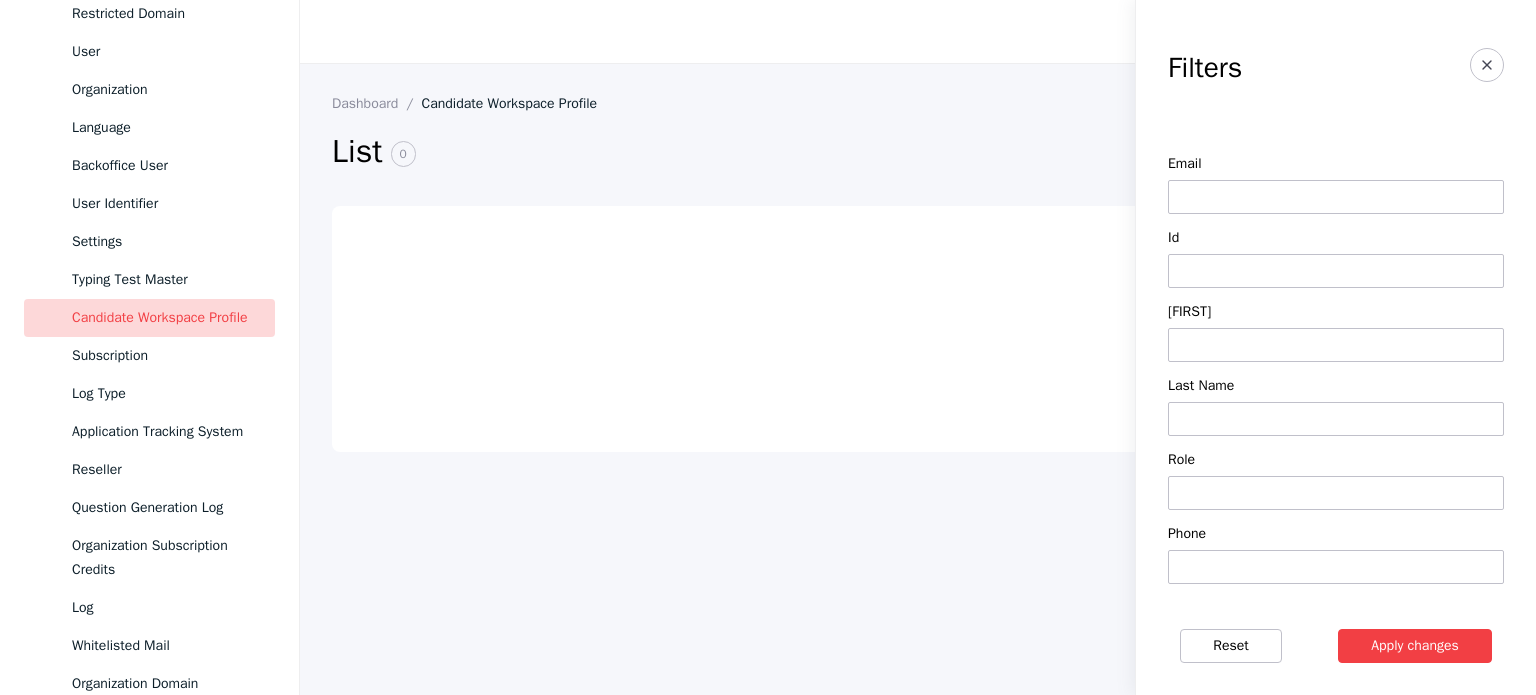 click at bounding box center (1336, 197) 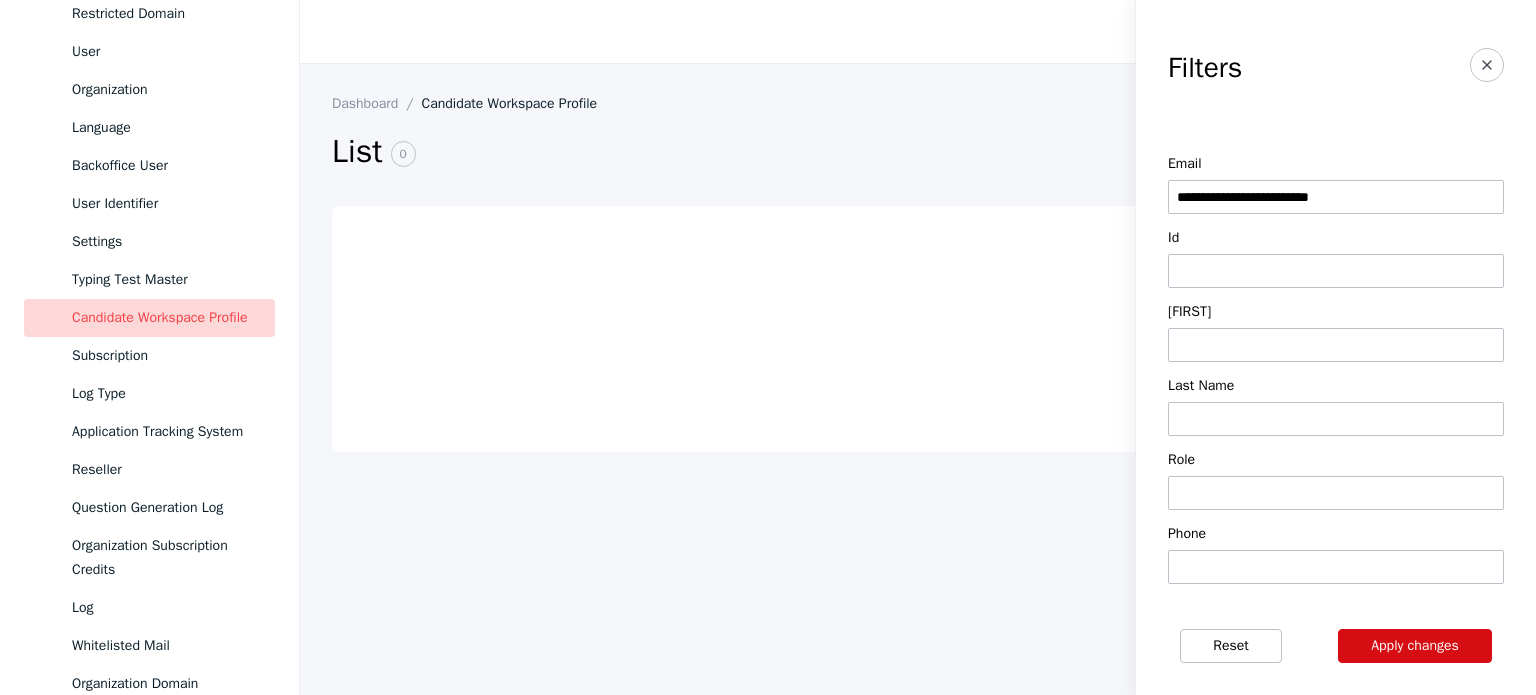type on "**********" 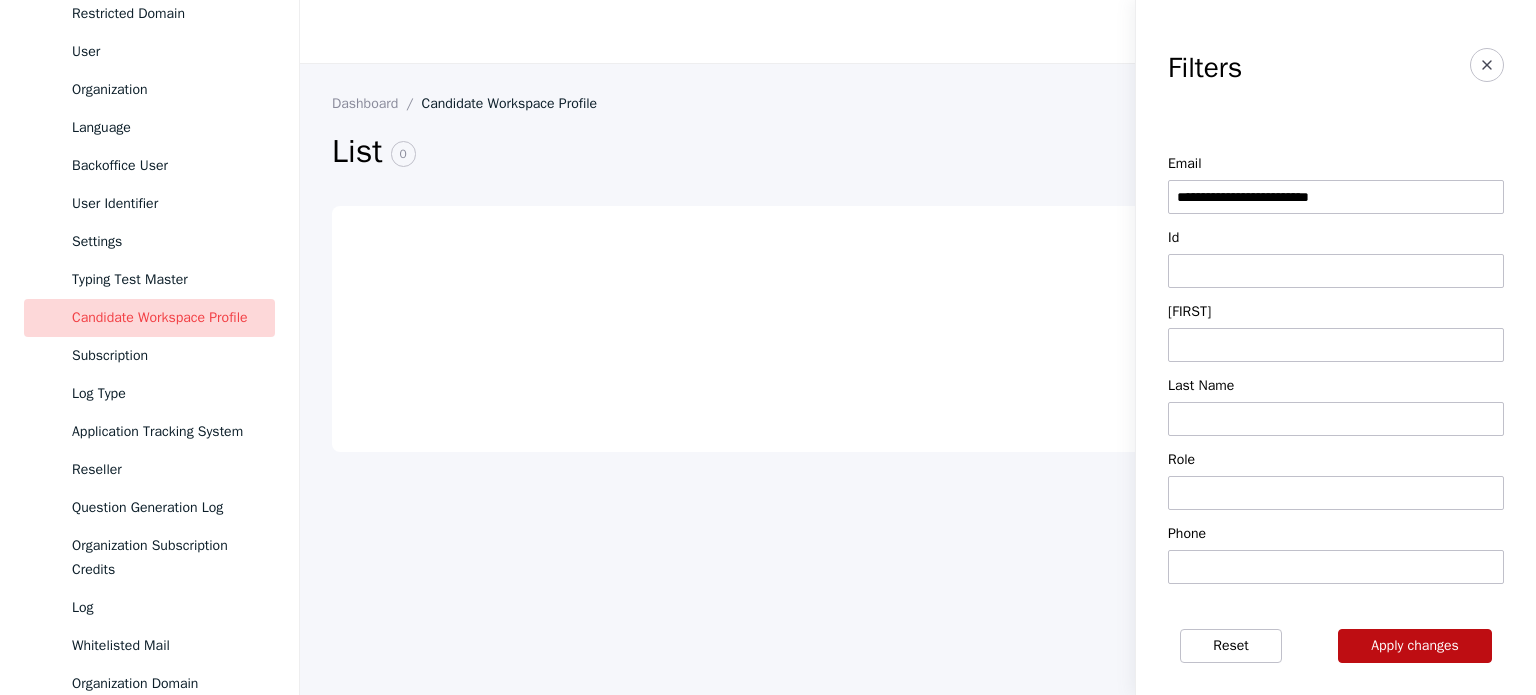 click on "Apply changes" at bounding box center [1415, 646] 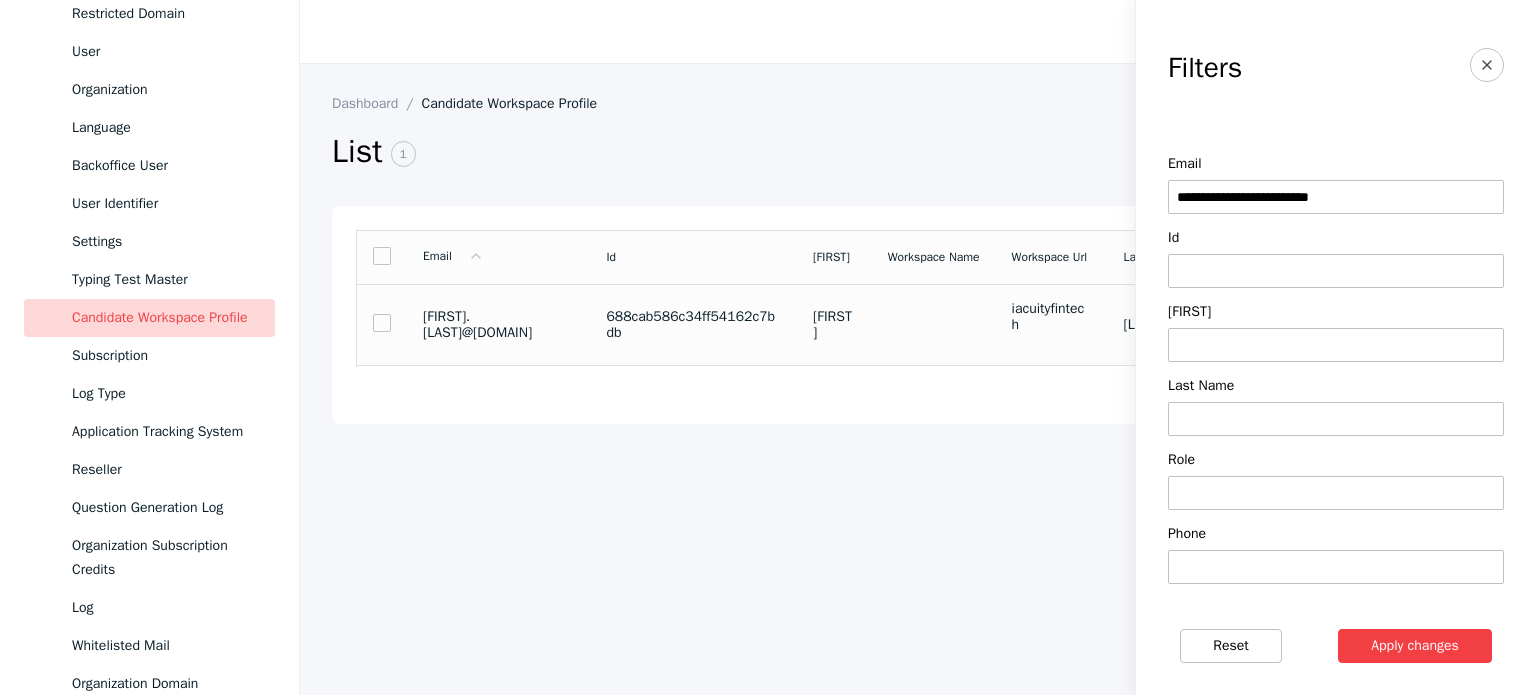 click on "iacuityfintech" at bounding box center (1052, 324) 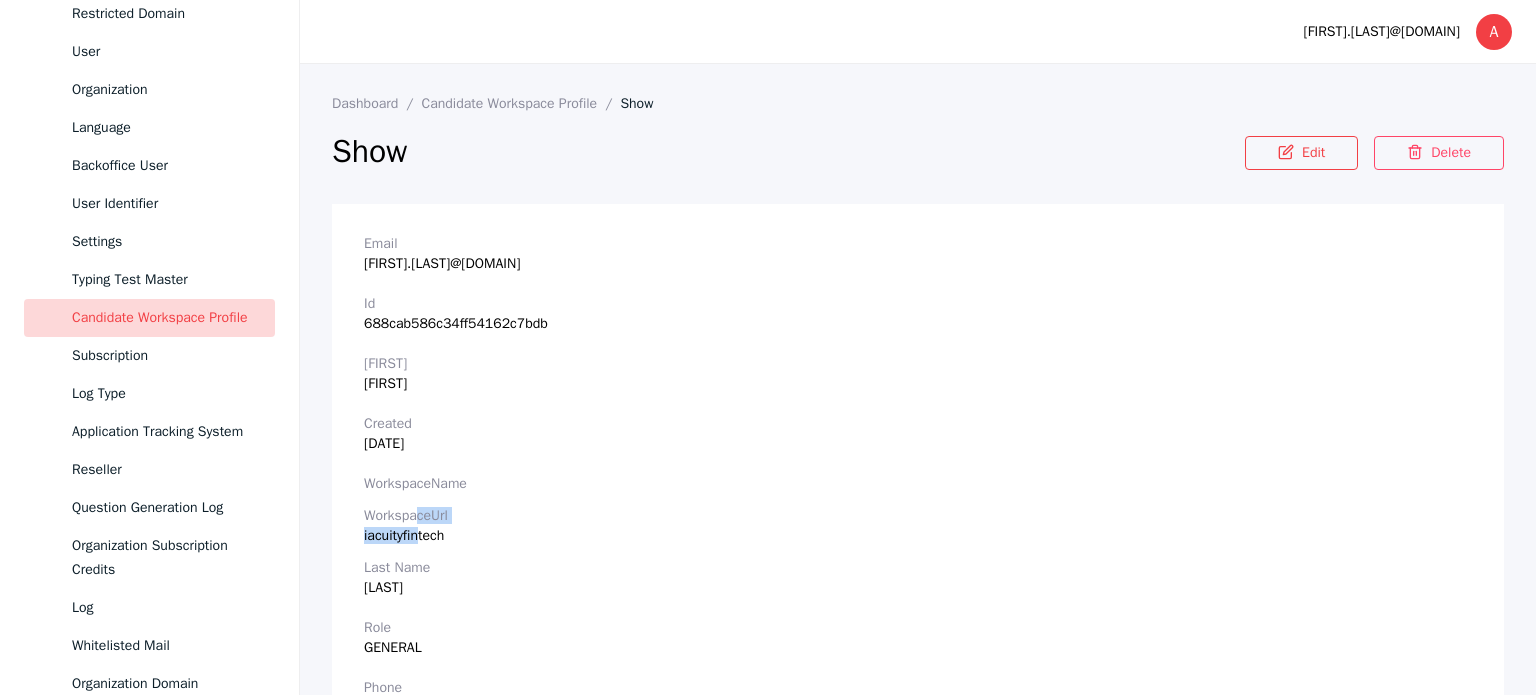 drag, startPoint x: 414, startPoint y: 519, endPoint x: 416, endPoint y: 537, distance: 18.110771 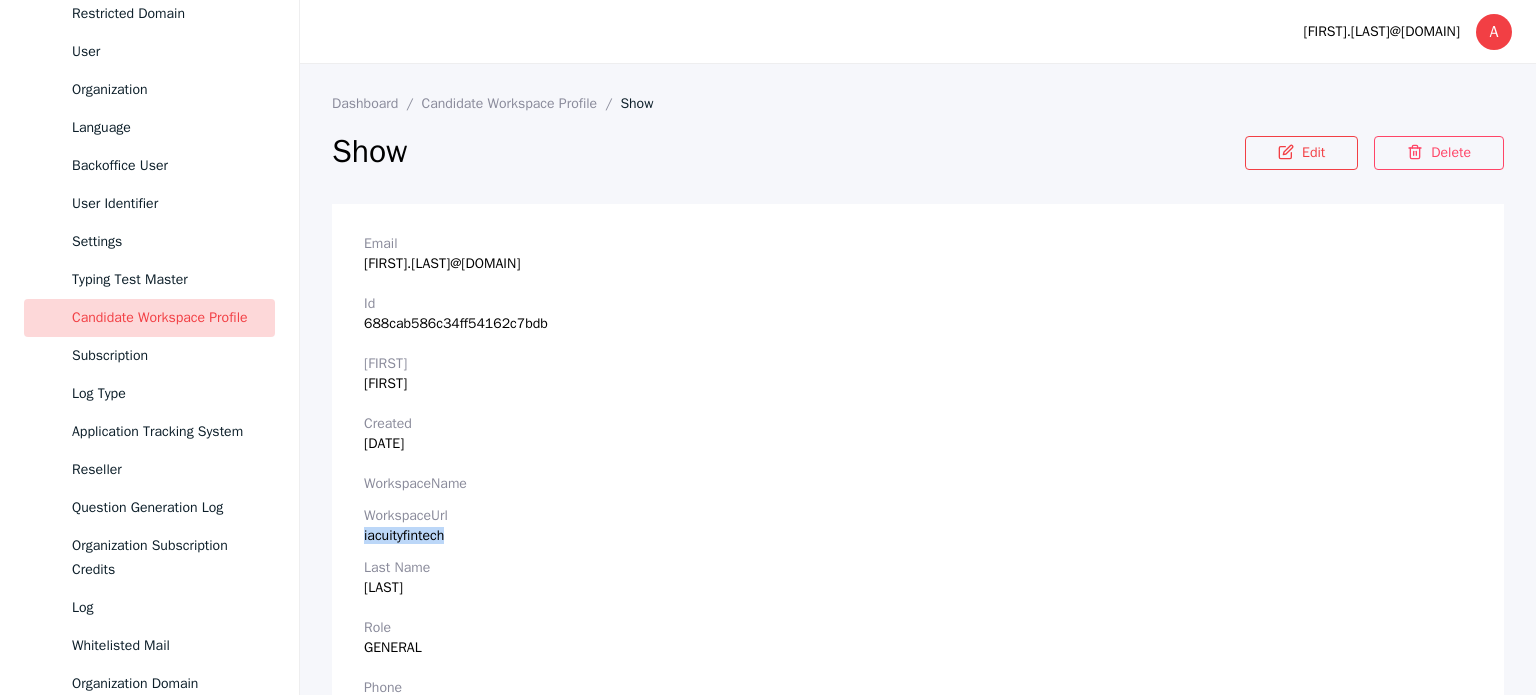 click on "iacuityfintech" at bounding box center [918, 536] 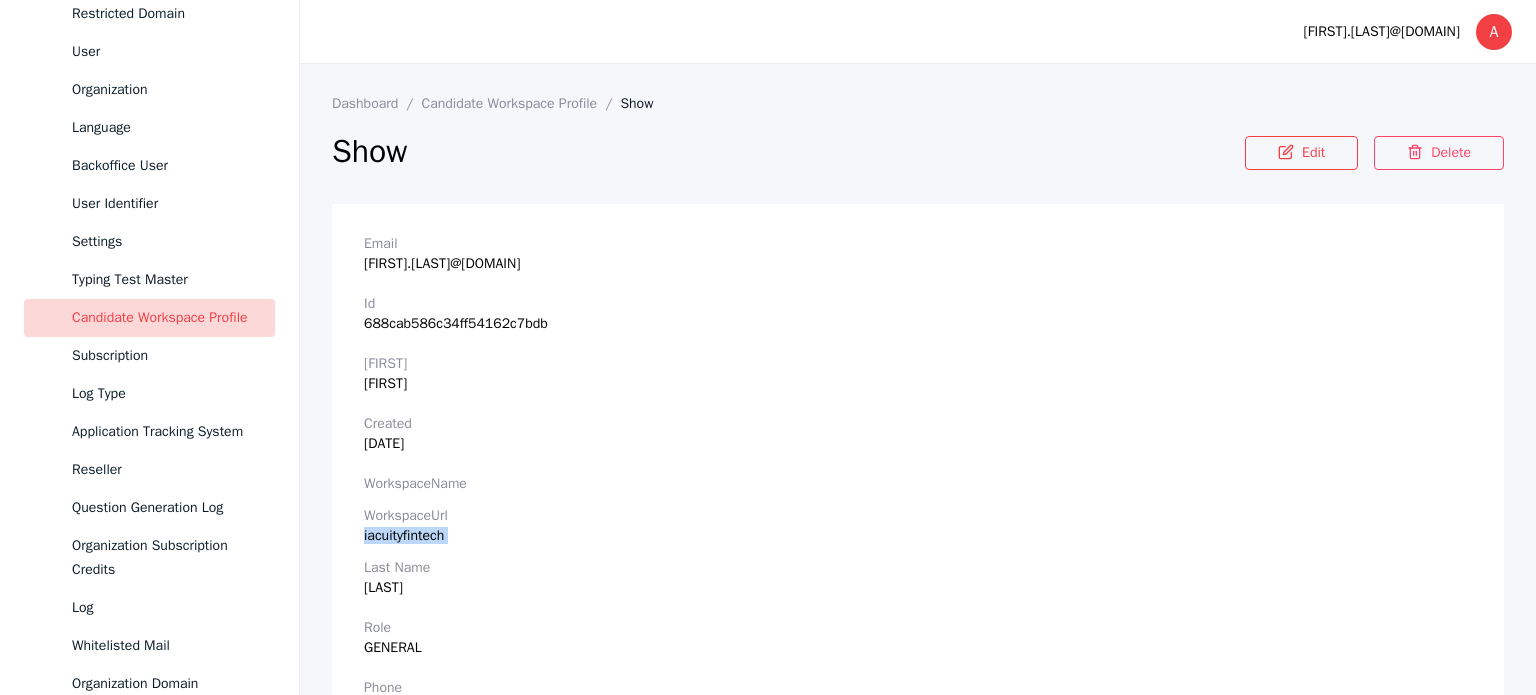 click on "iacuityfintech" at bounding box center (918, 536) 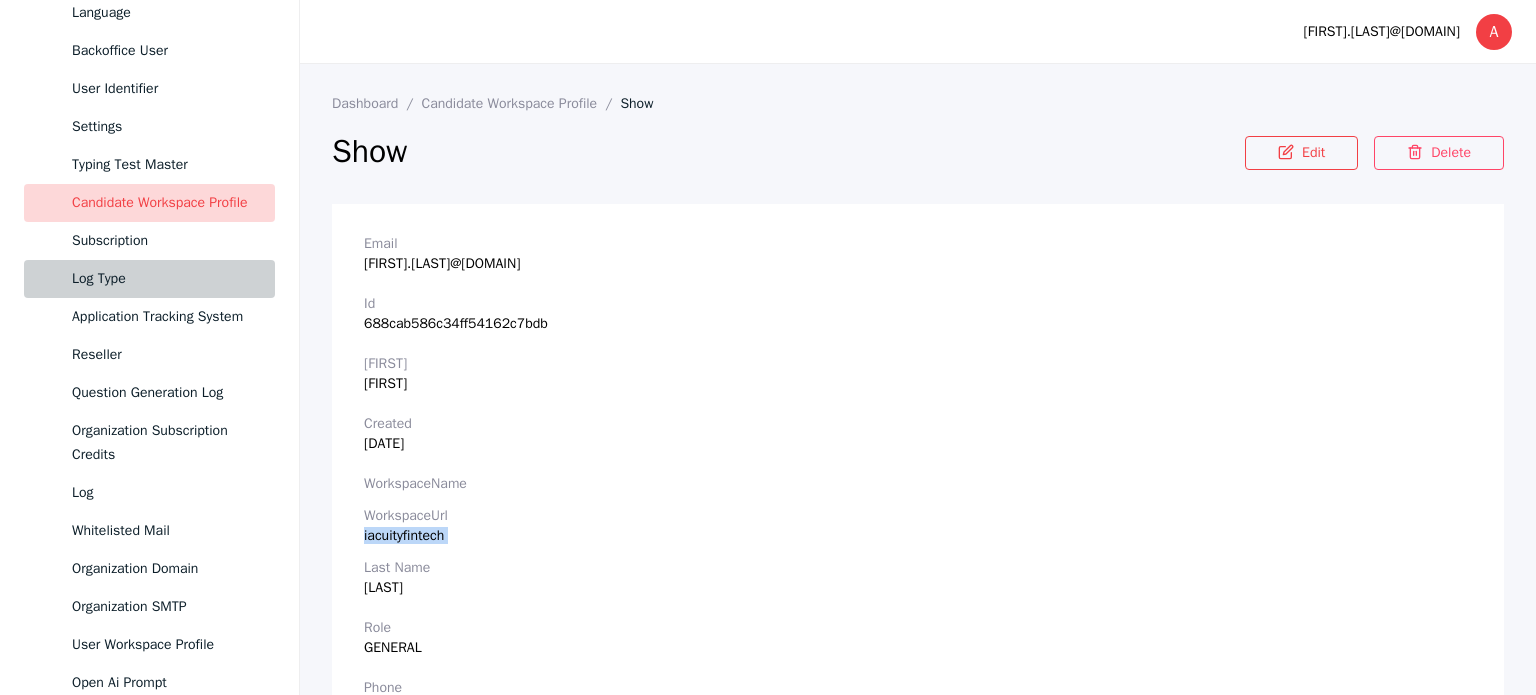 scroll, scrollTop: 1100, scrollLeft: 0, axis: vertical 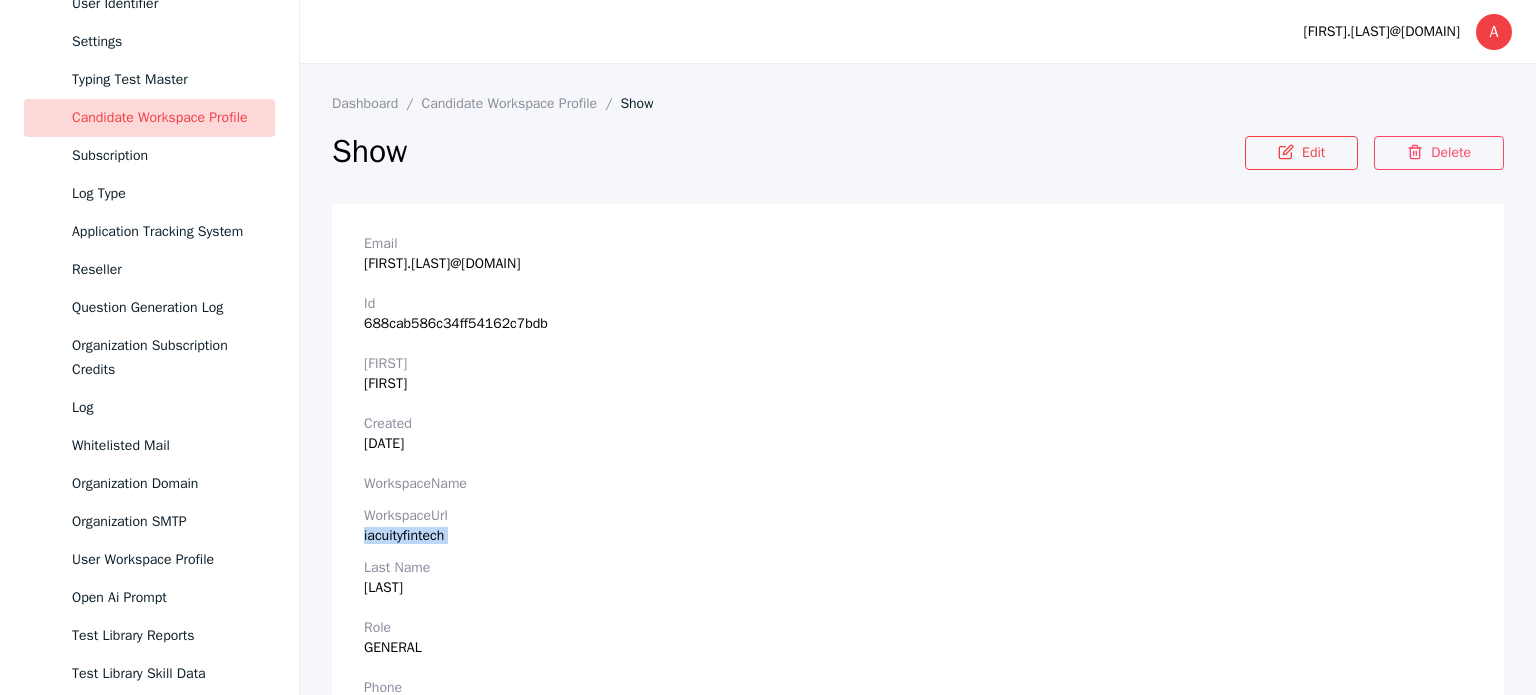 drag, startPoint x: 172, startPoint y: 136, endPoint x: 208, endPoint y: 147, distance: 37.64306 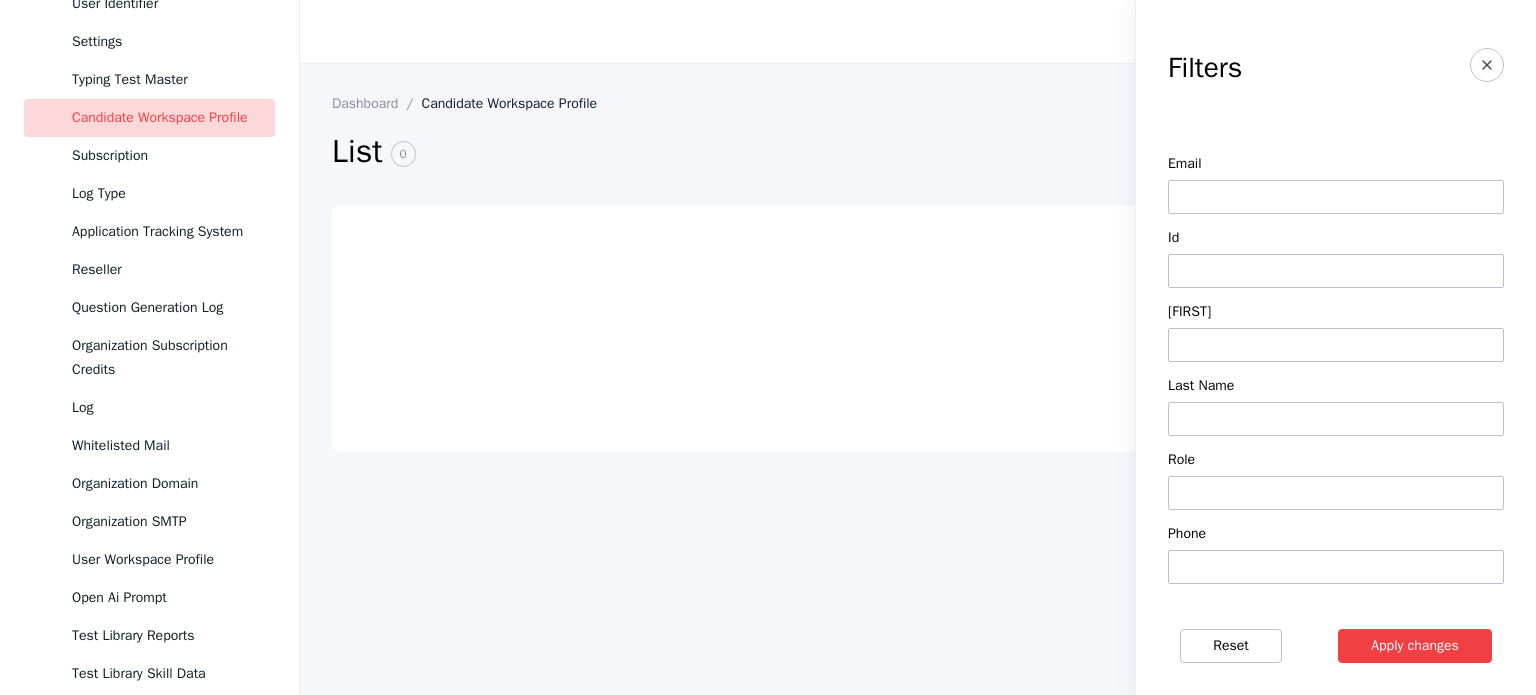 click at bounding box center (1336, 197) 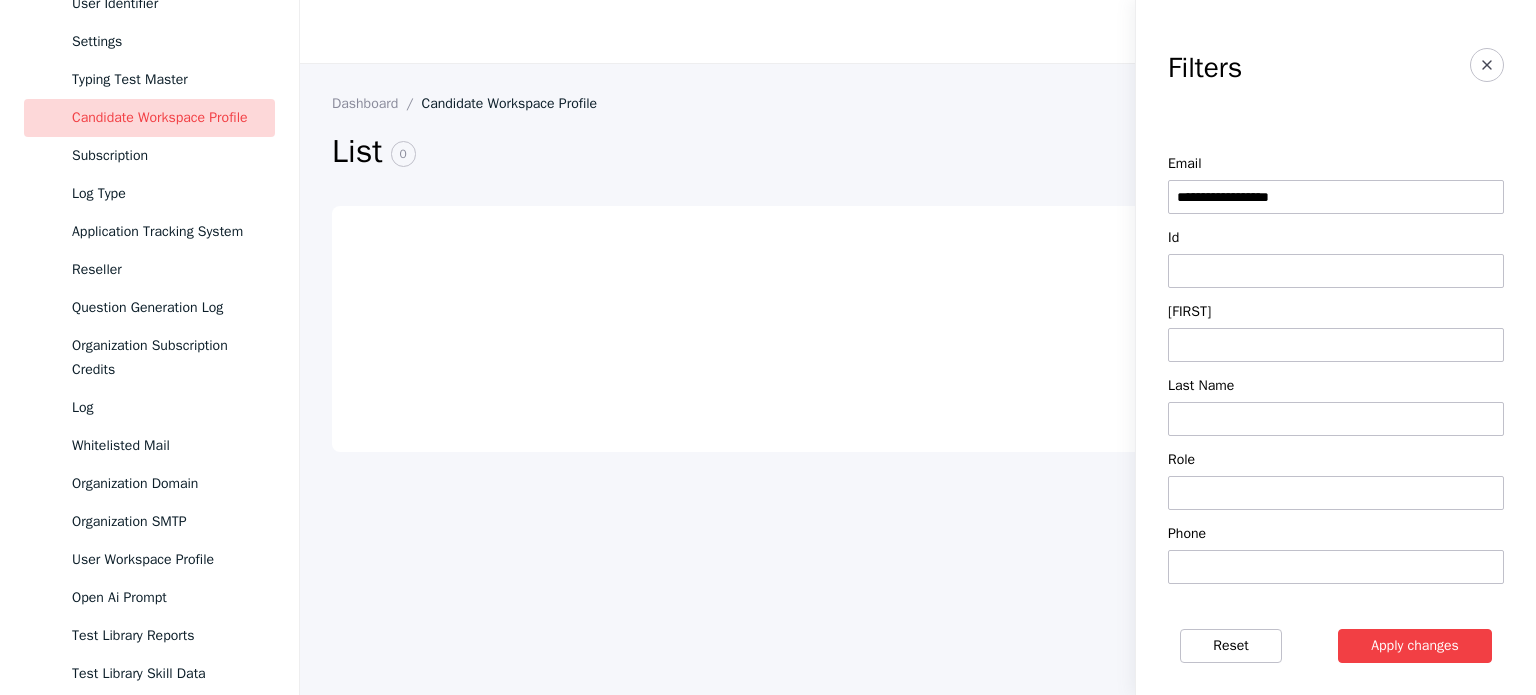 type on "**********" 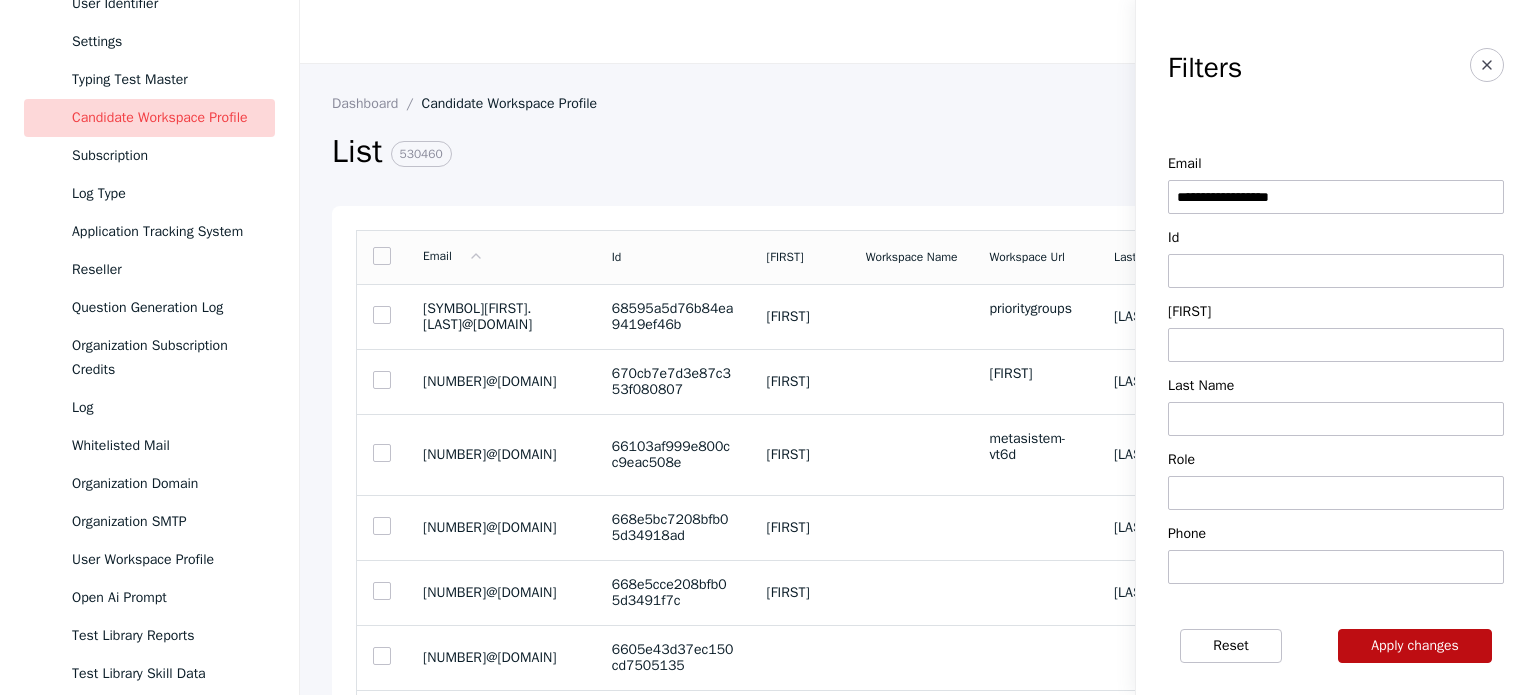 click on "Apply changes" at bounding box center (1415, 646) 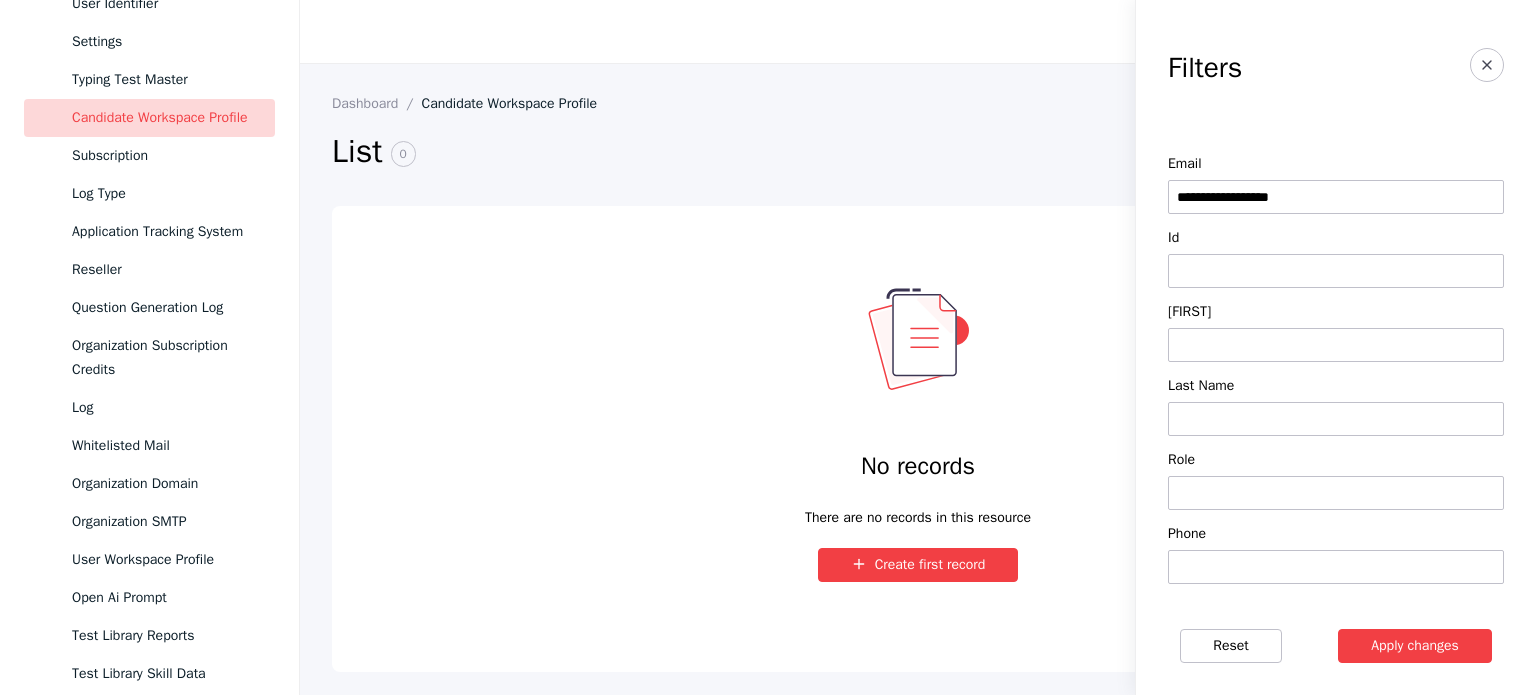 click on "**********" at bounding box center [1336, 197] 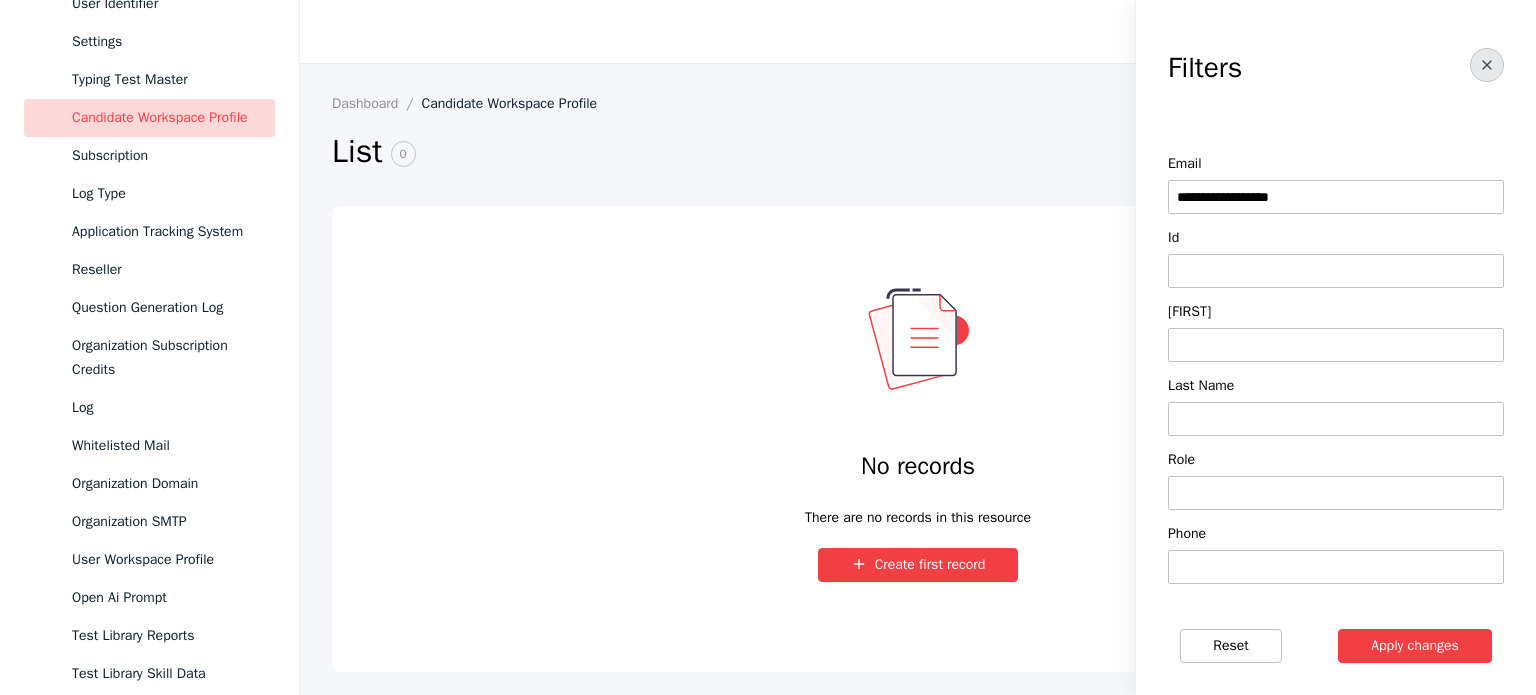 click 